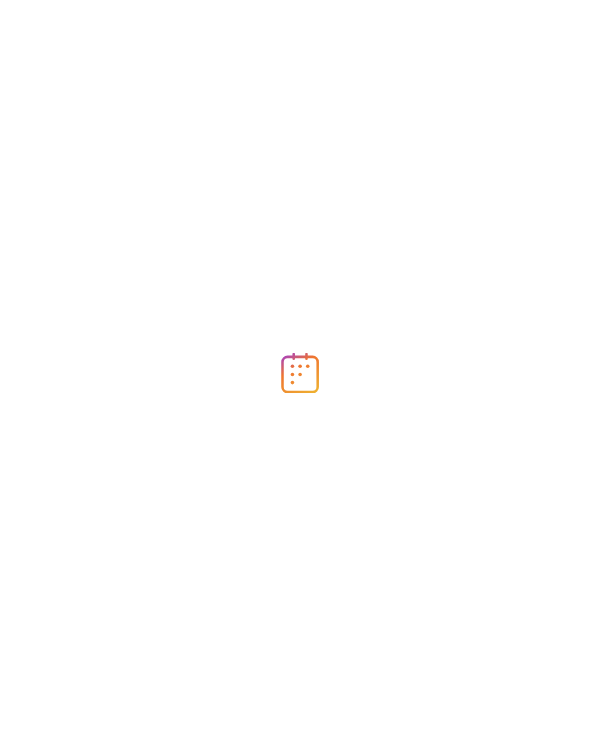 scroll, scrollTop: 0, scrollLeft: 0, axis: both 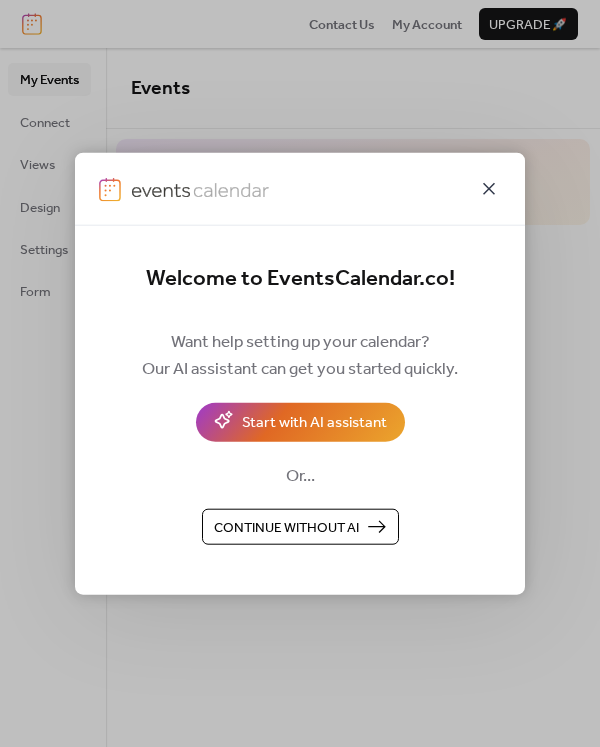 click 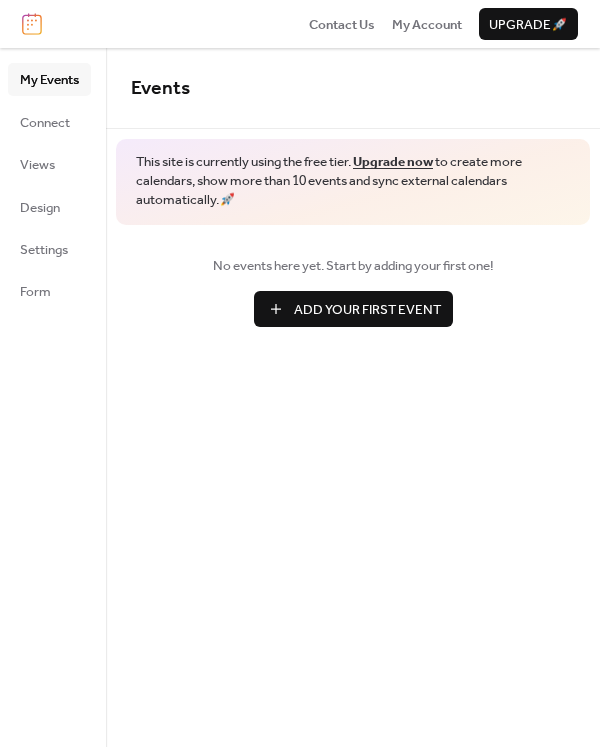 click on "Add Your First Event" at bounding box center (367, 310) 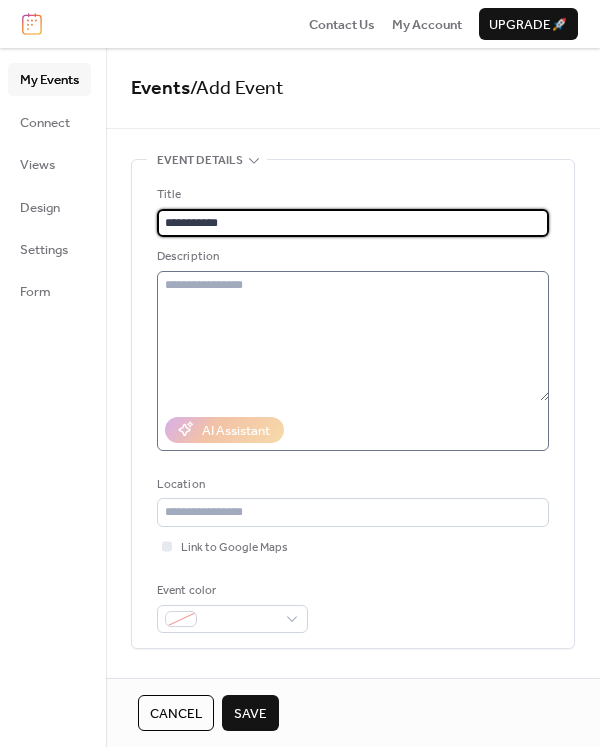 type on "**********" 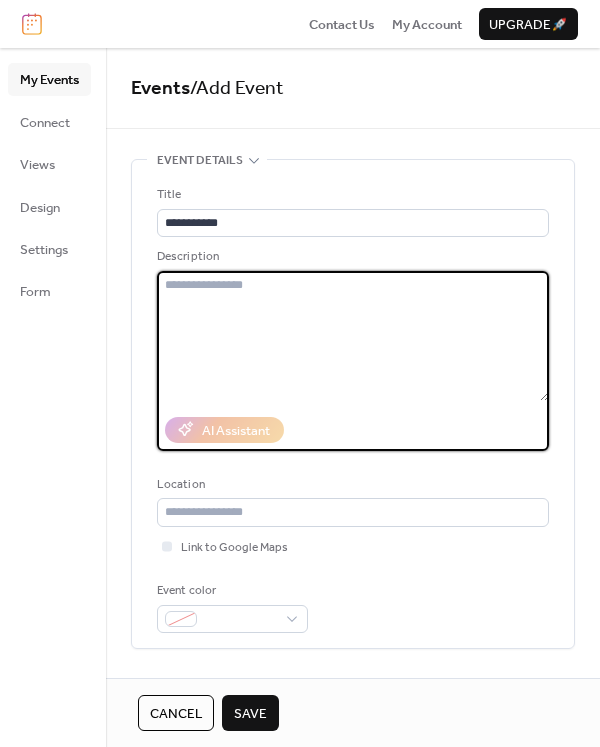 click at bounding box center (353, 336) 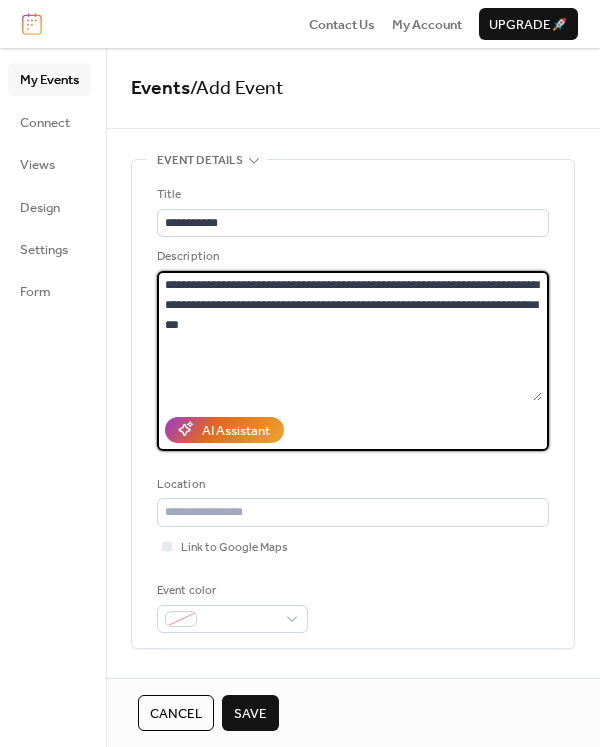 click on "**********" at bounding box center (349, 336) 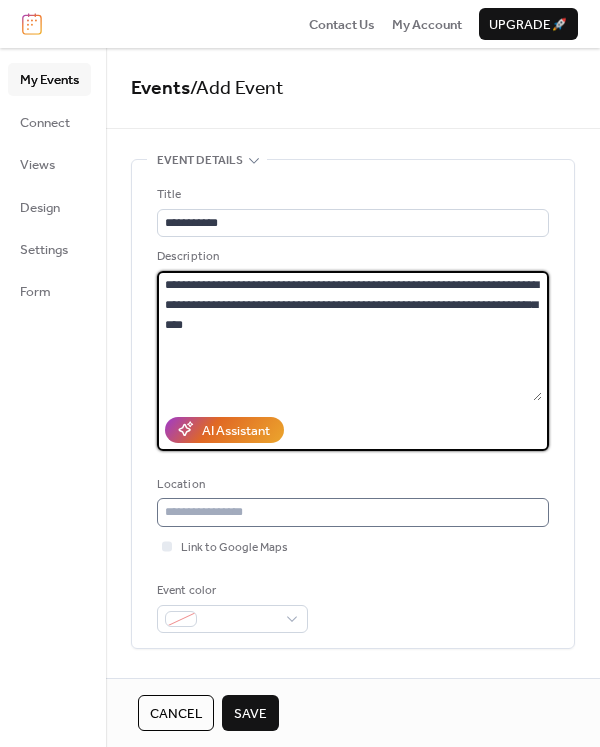 type on "**********" 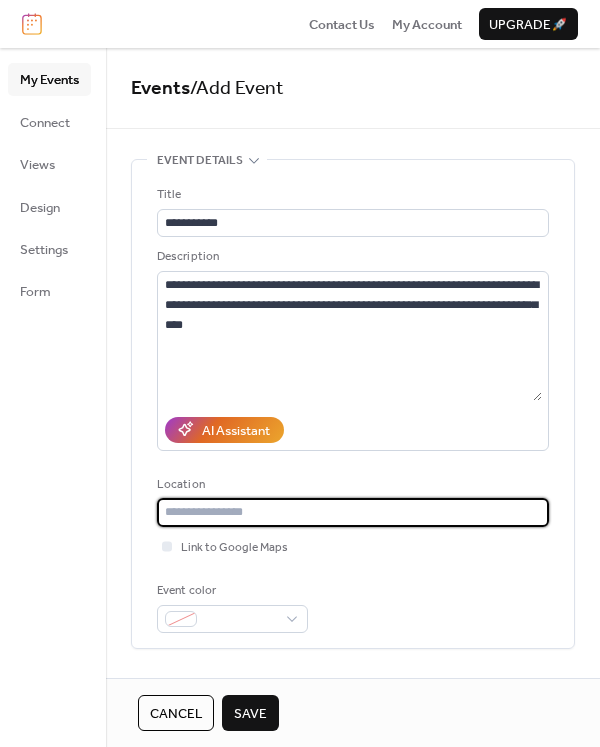 click at bounding box center (353, 512) 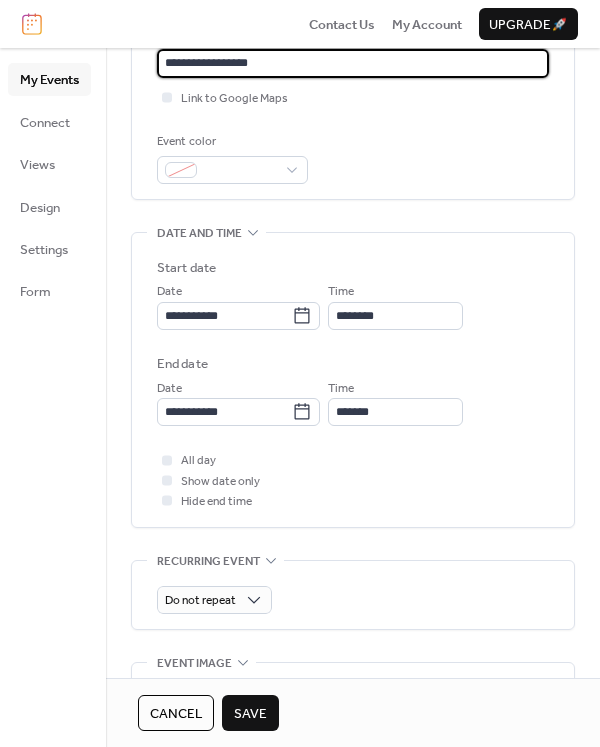 scroll, scrollTop: 472, scrollLeft: 0, axis: vertical 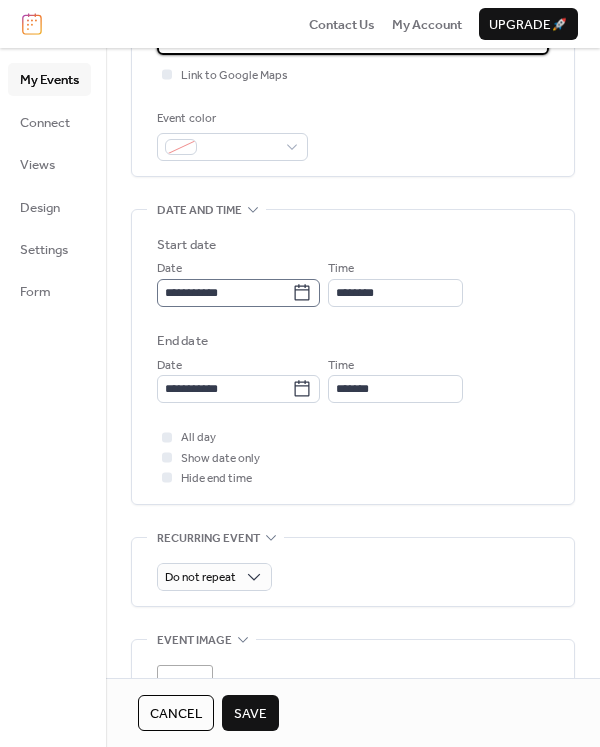 type on "**********" 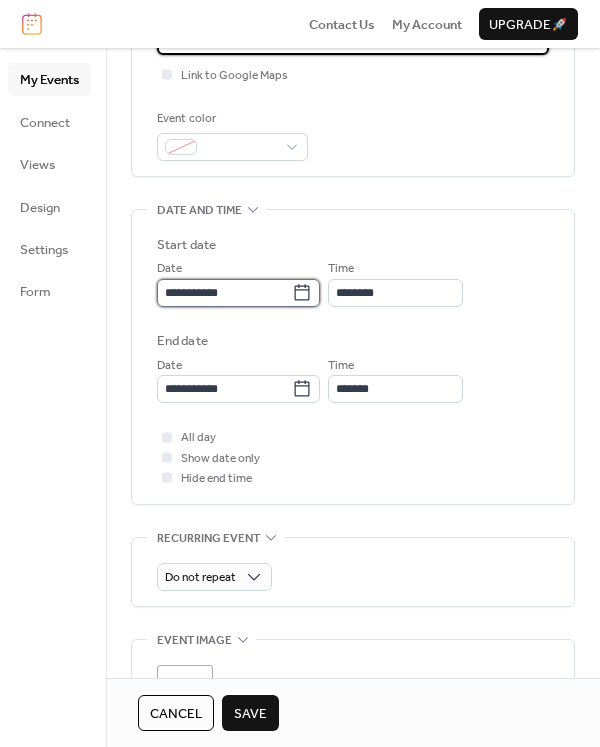 click on "**********" at bounding box center (224, 293) 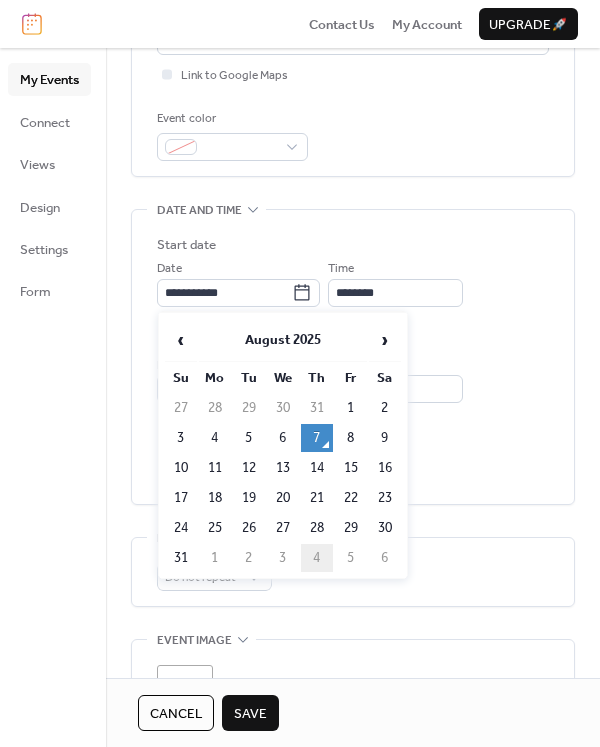 click on "4" at bounding box center (317, 558) 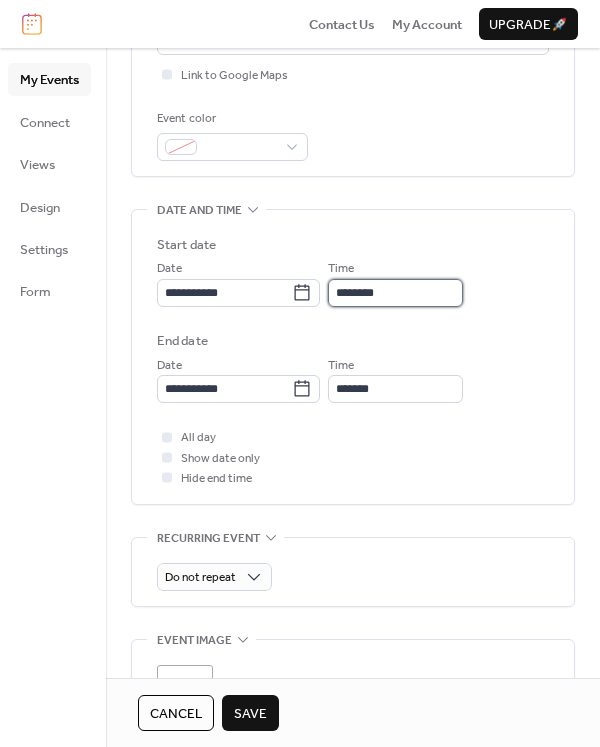 click on "********" at bounding box center (395, 293) 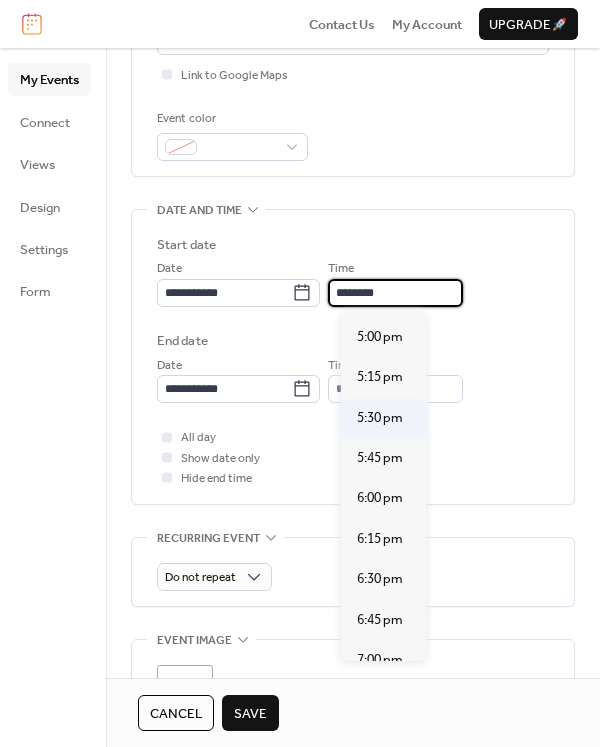 scroll, scrollTop: 2740, scrollLeft: 0, axis: vertical 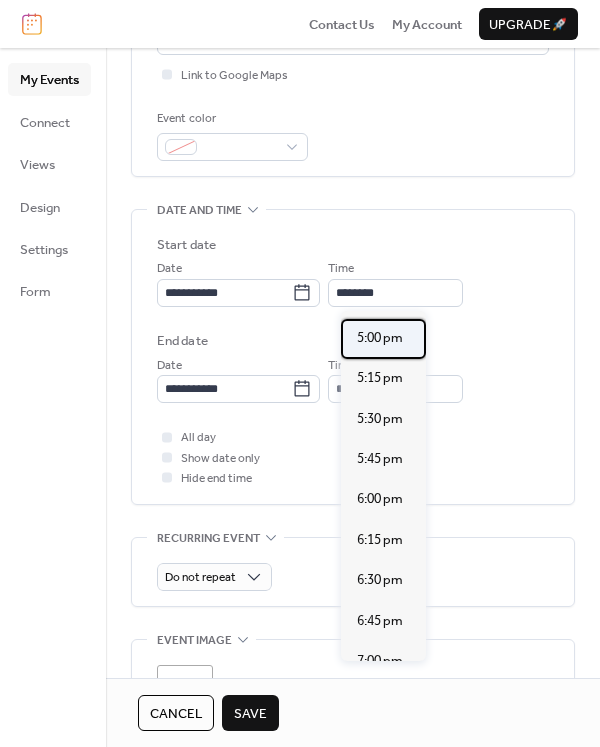 click on "5:00 pm" at bounding box center (380, 338) 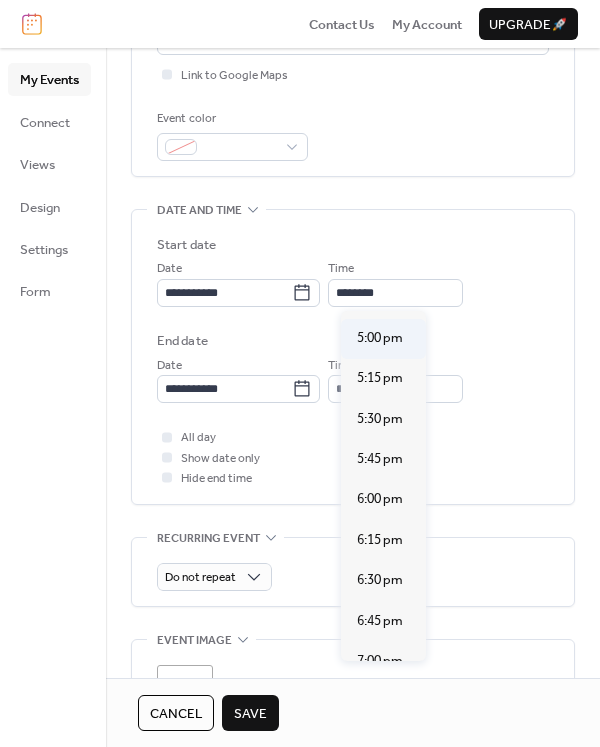 type on "*******" 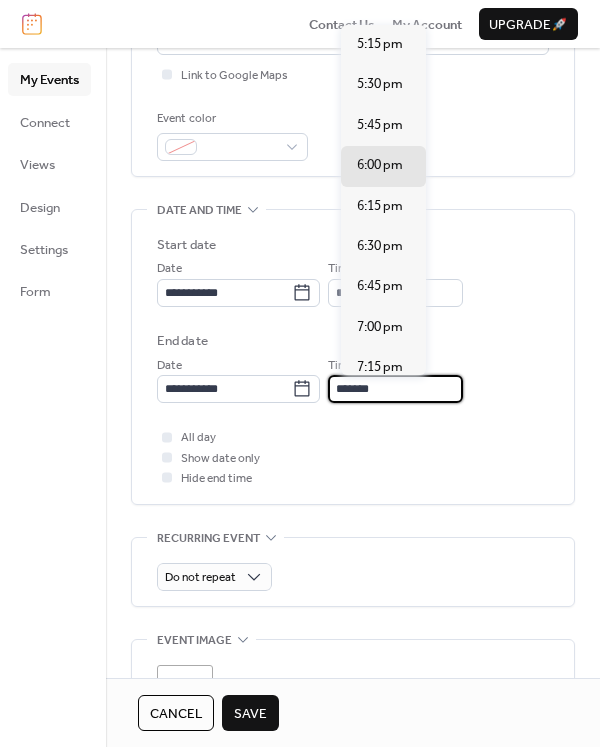 click on "*******" at bounding box center (395, 389) 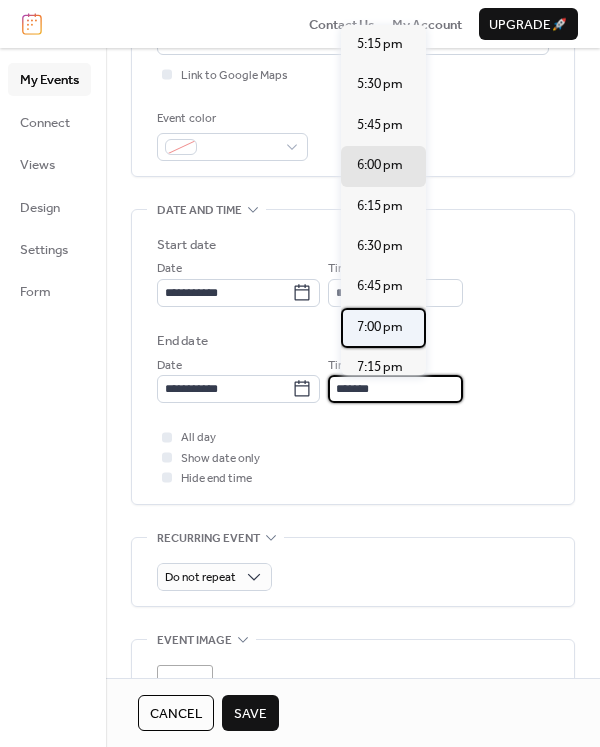 click on "7:00 pm" at bounding box center (380, 327) 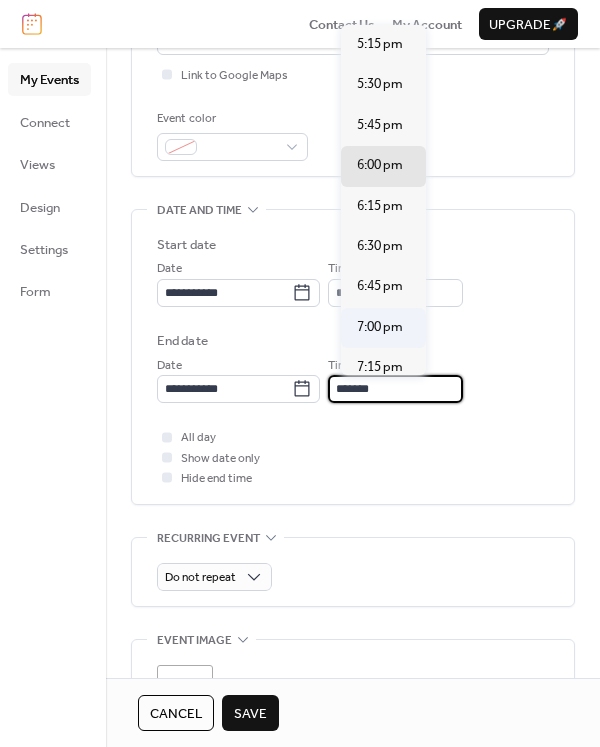 type on "*******" 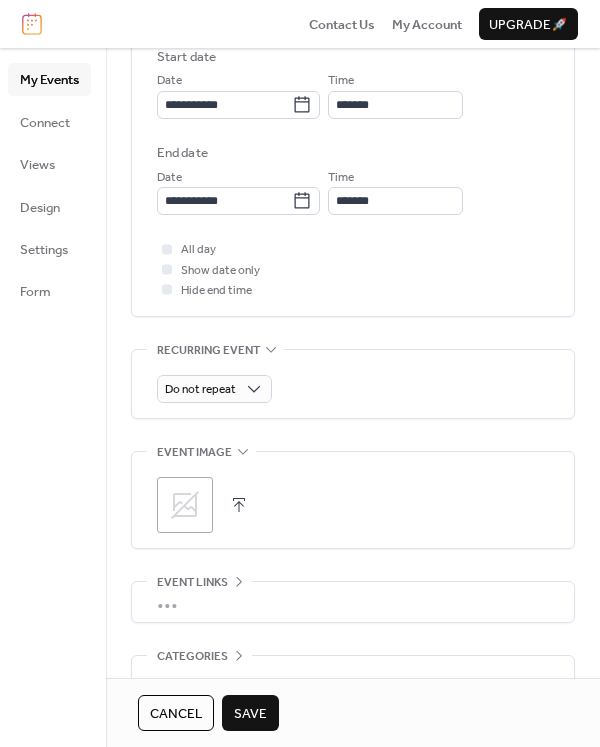 scroll, scrollTop: 773, scrollLeft: 0, axis: vertical 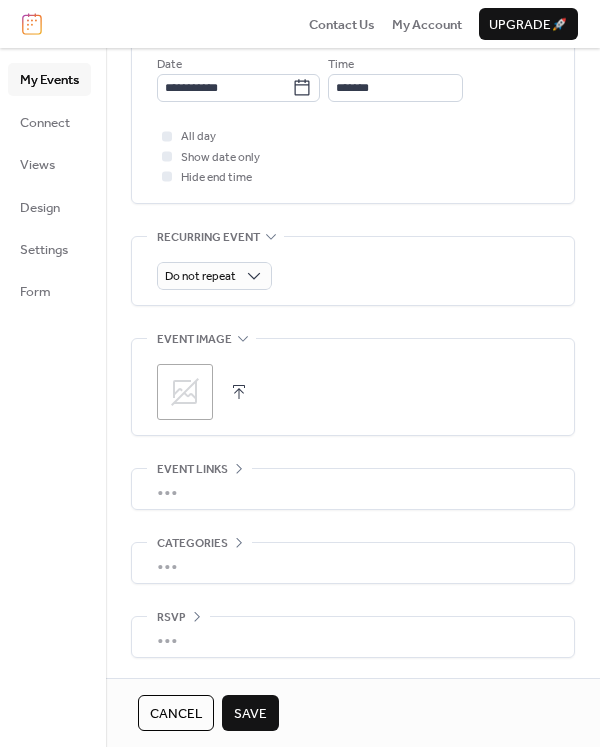 click on "Save" at bounding box center [250, 714] 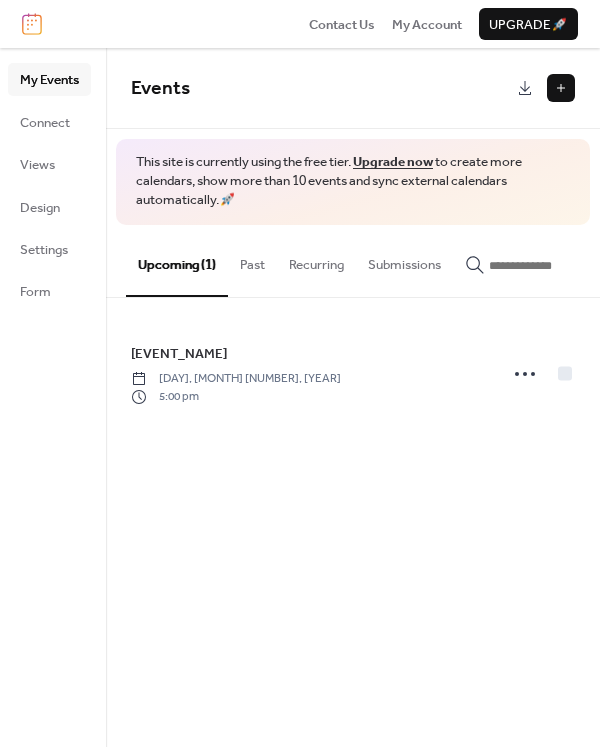 click at bounding box center (561, 88) 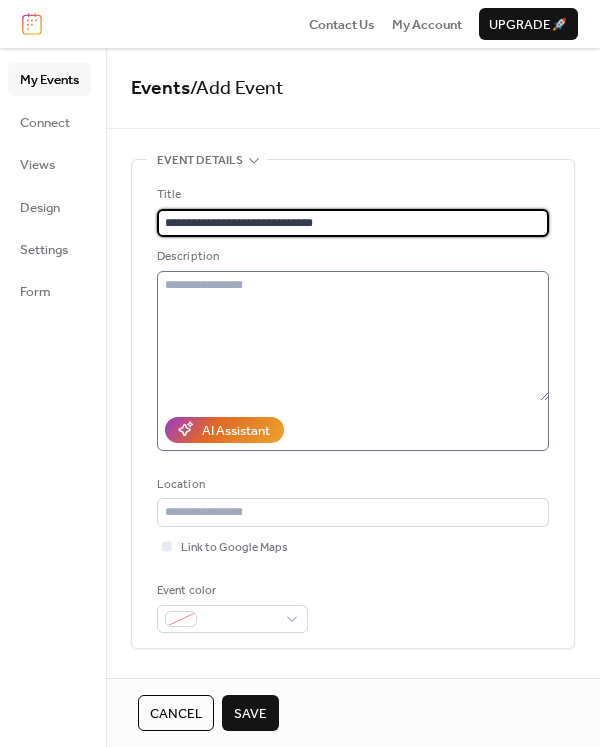 type on "**********" 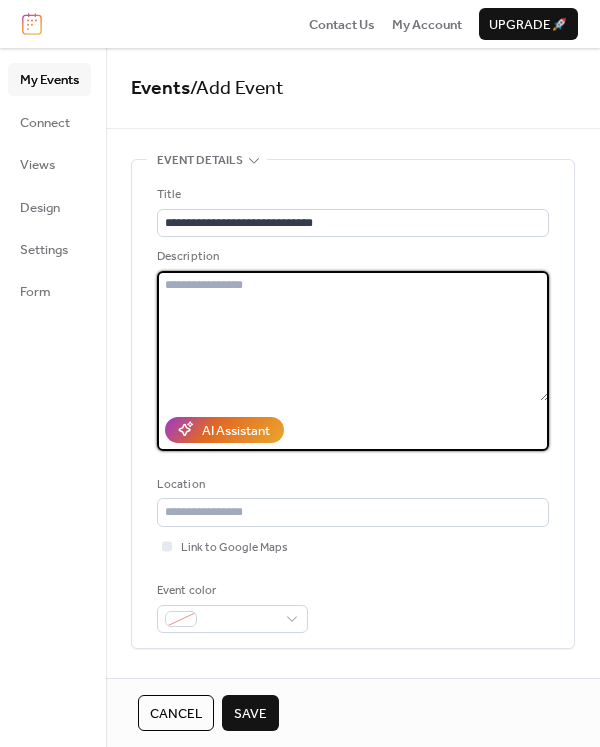 click at bounding box center [353, 336] 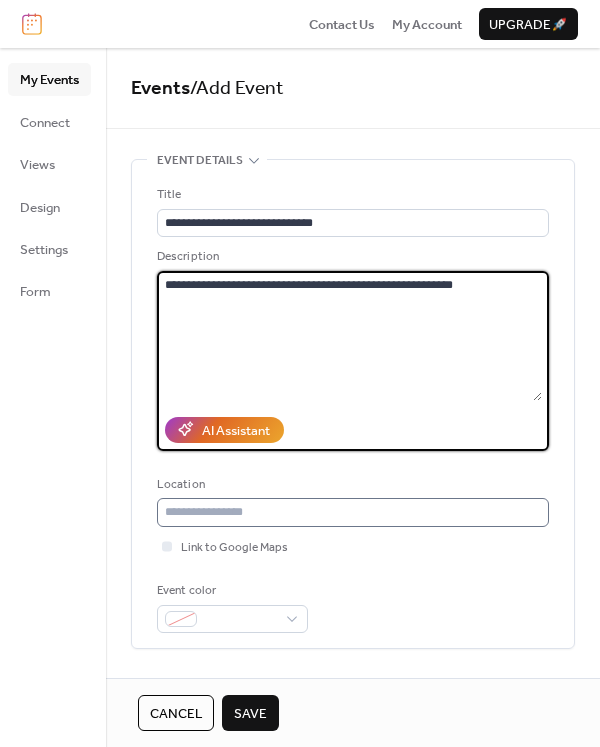 type on "**********" 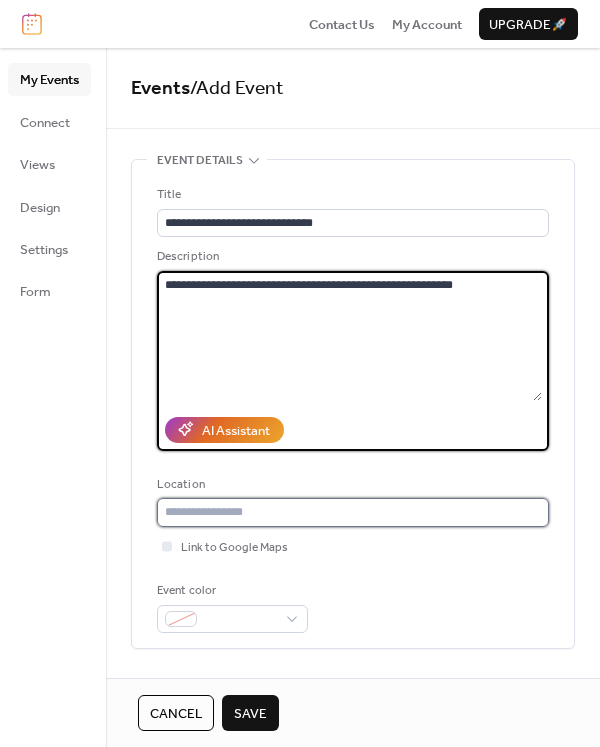 click at bounding box center [353, 512] 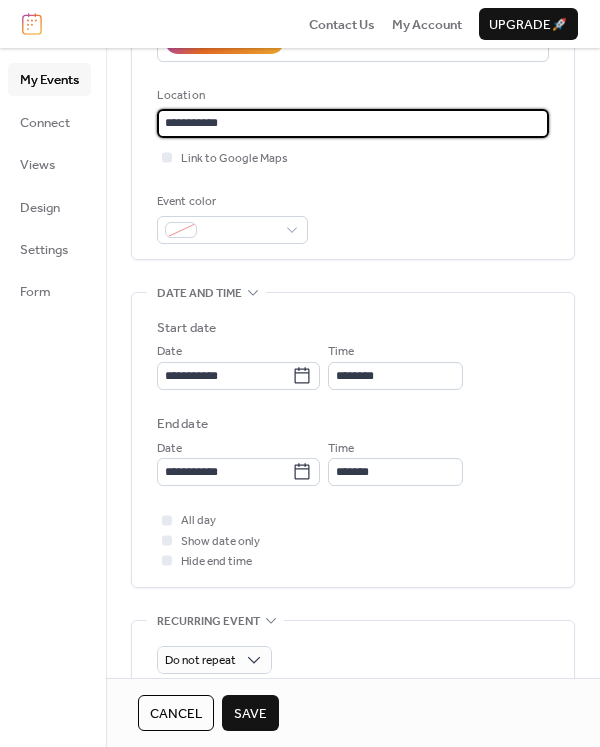 scroll, scrollTop: 390, scrollLeft: 0, axis: vertical 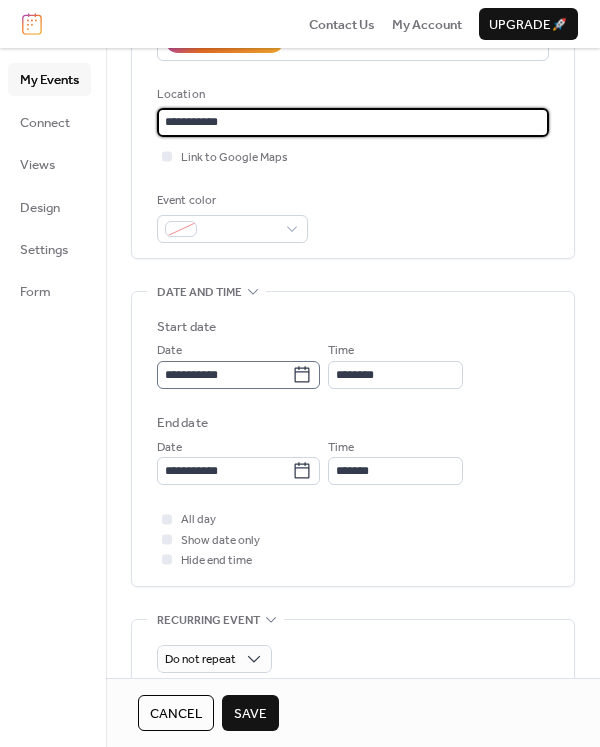 type on "**********" 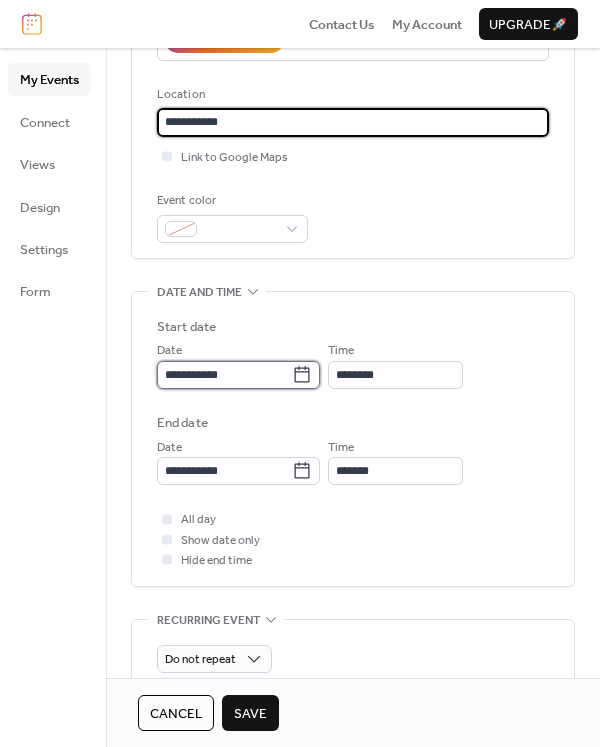 click on "**********" at bounding box center [224, 375] 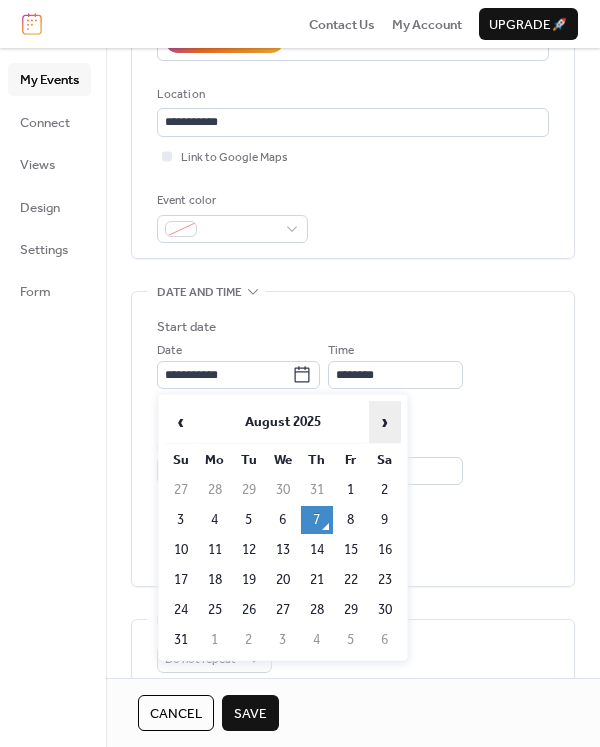 click on "›" at bounding box center (385, 422) 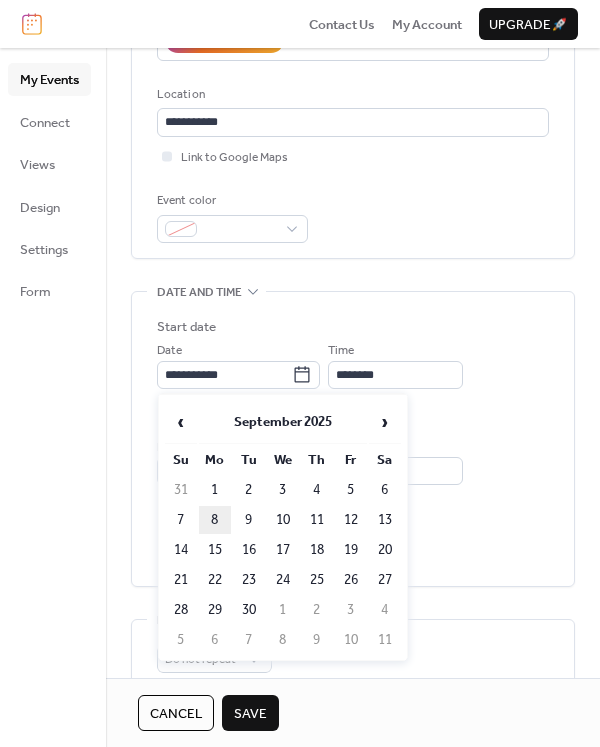 click on "8" at bounding box center [215, 520] 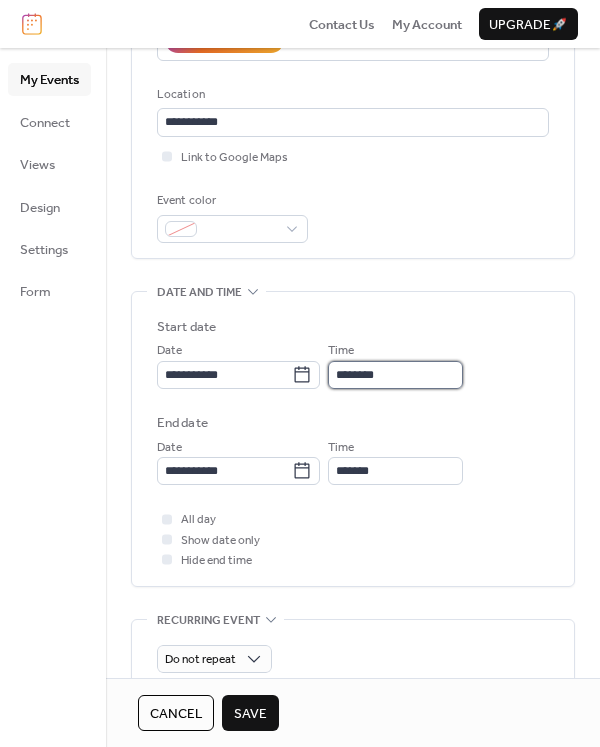 click on "********" at bounding box center (395, 375) 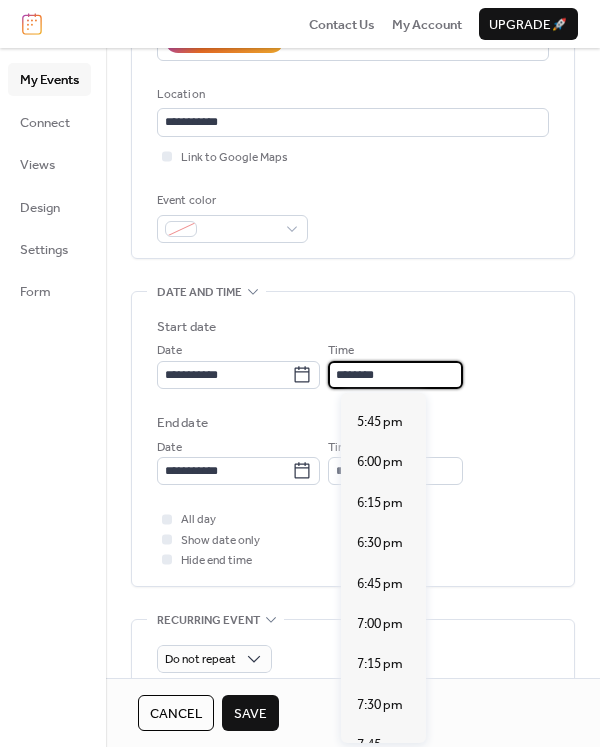 scroll, scrollTop: 2862, scrollLeft: 0, axis: vertical 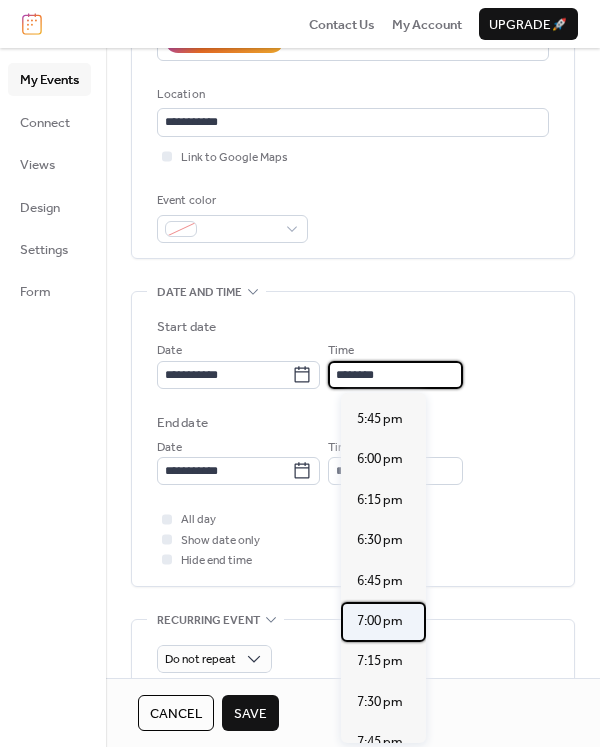 click on "7:00 pm" at bounding box center [380, 621] 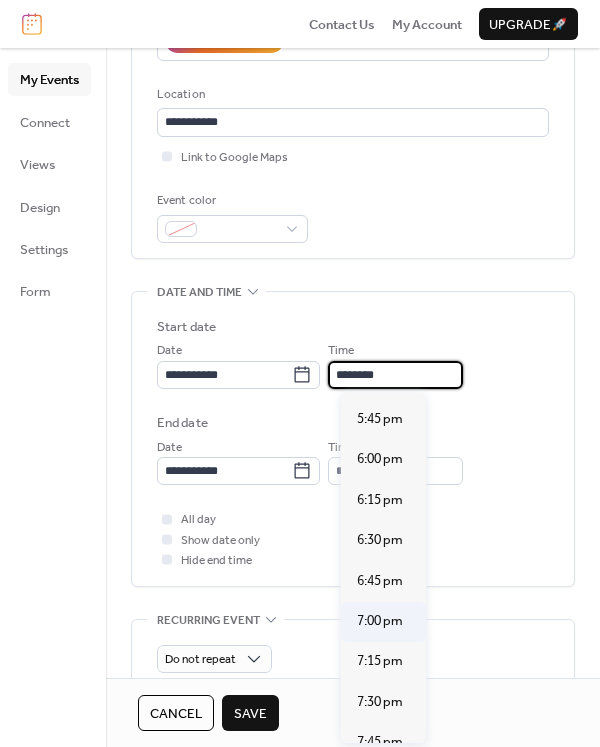 type on "*******" 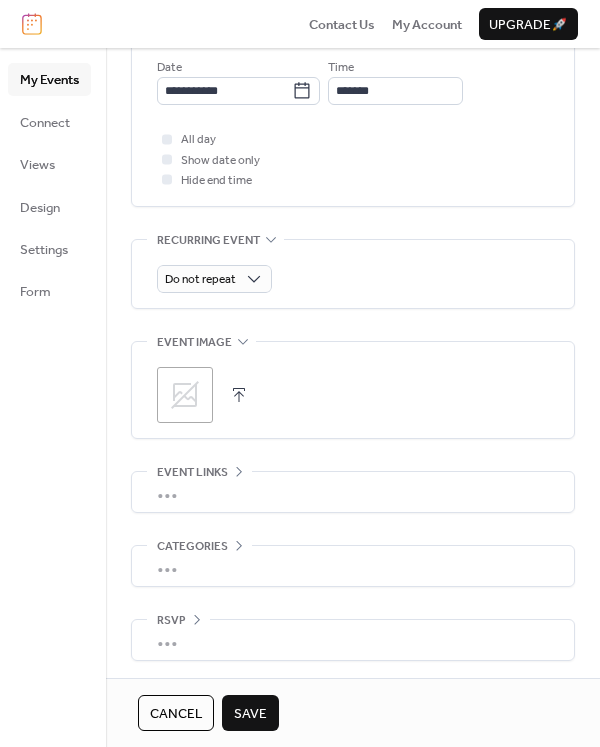 scroll, scrollTop: 773, scrollLeft: 0, axis: vertical 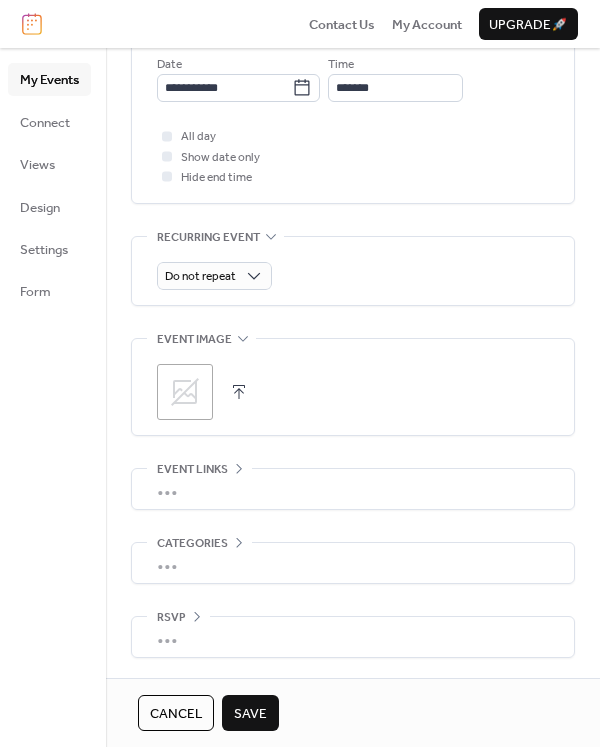 click on "Save" at bounding box center [250, 714] 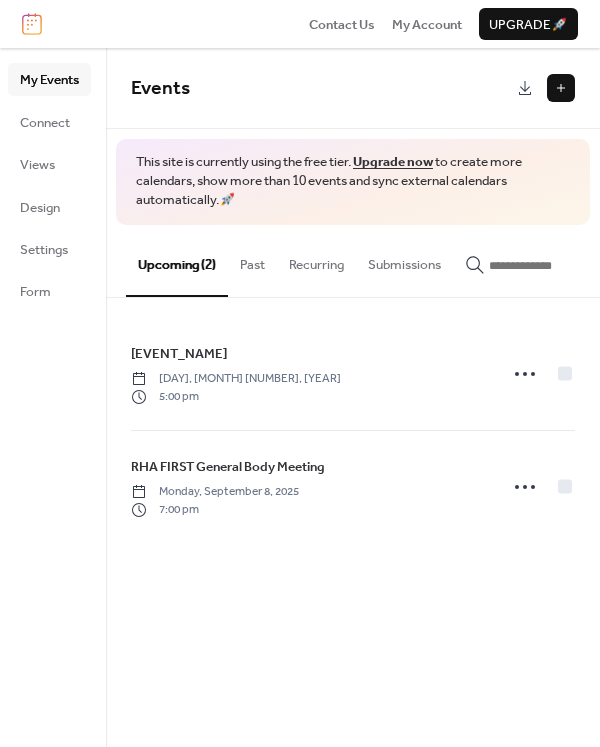 click at bounding box center (561, 88) 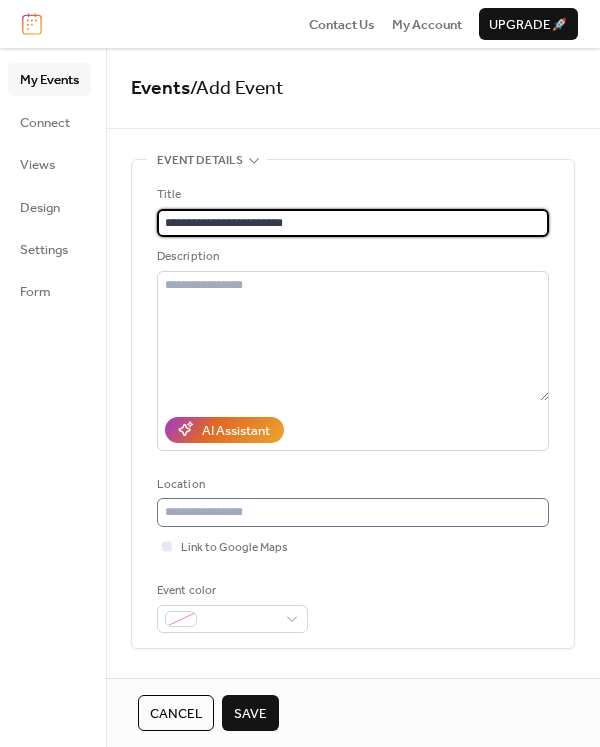 type on "**********" 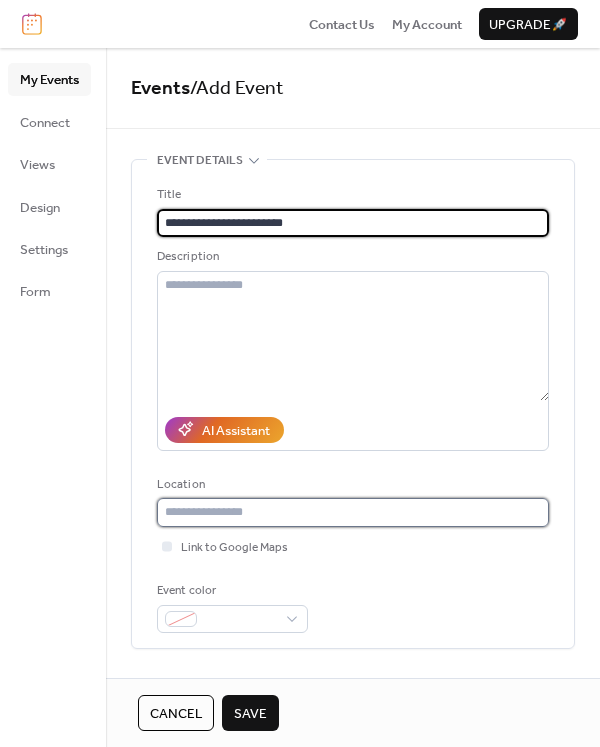 click at bounding box center (353, 512) 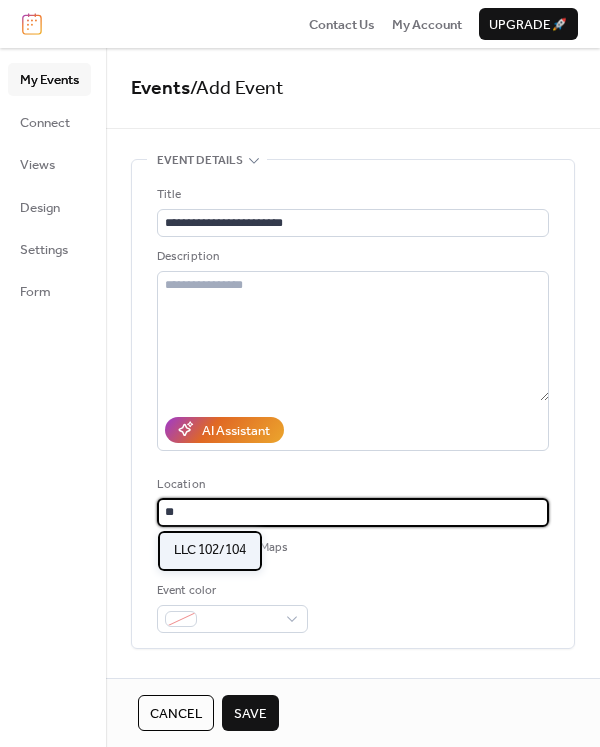 click on "LLC 102/104" at bounding box center [210, 550] 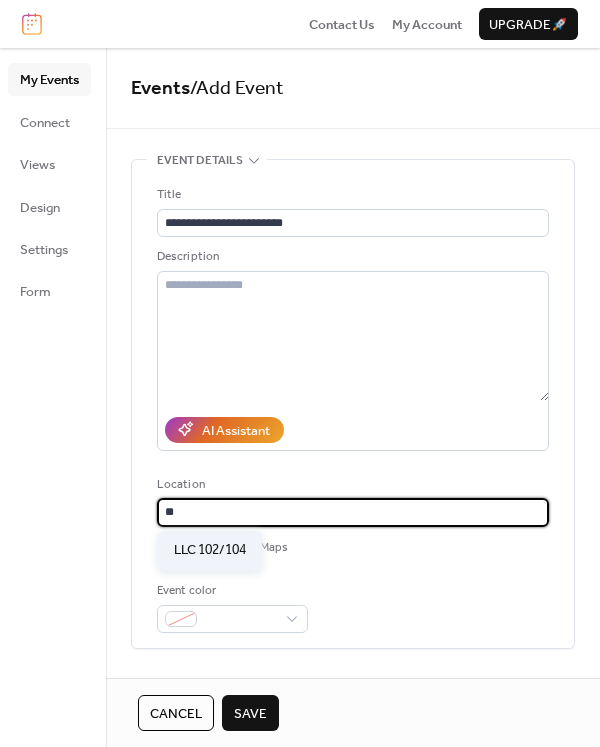 type on "**********" 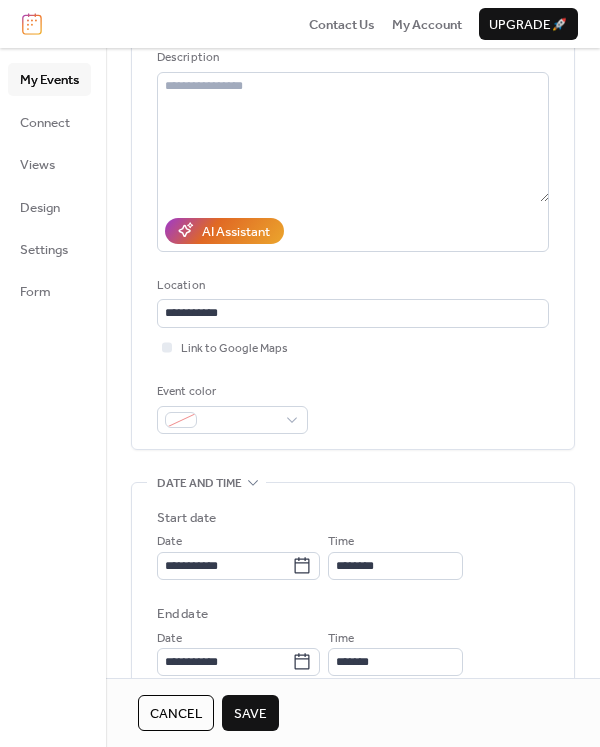 scroll, scrollTop: 200, scrollLeft: 0, axis: vertical 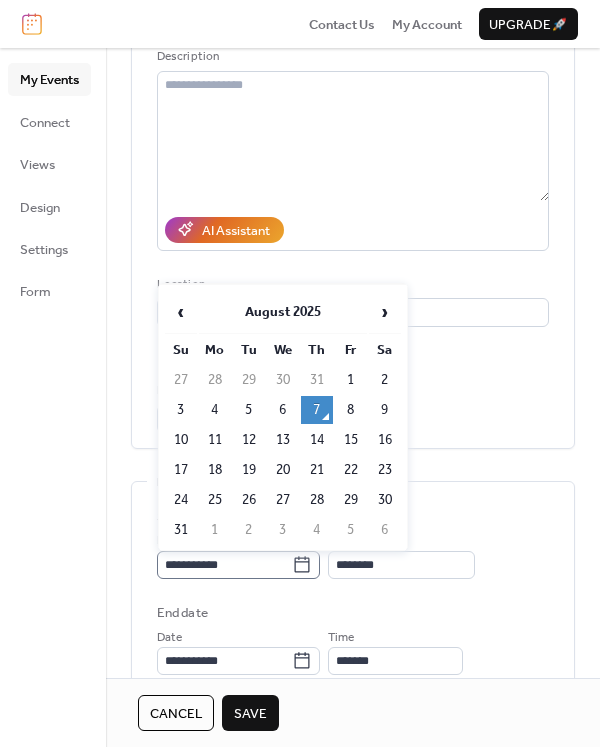 click 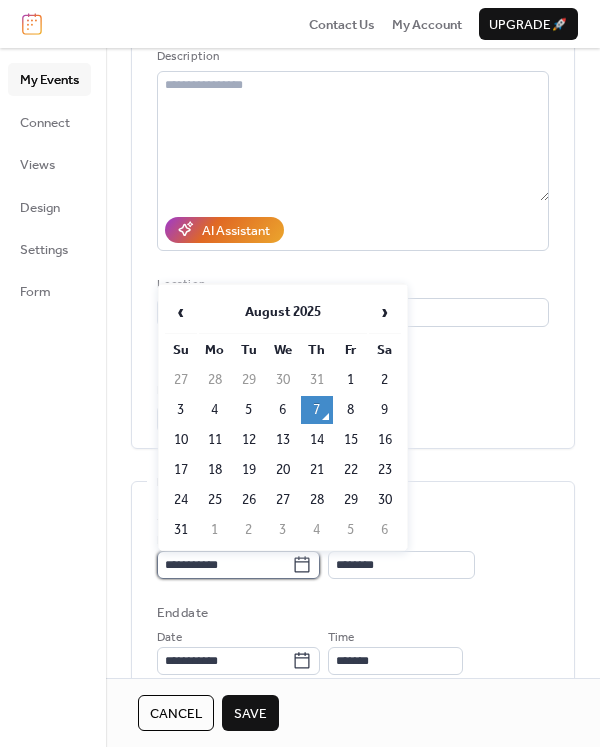 click on "**********" at bounding box center [224, 565] 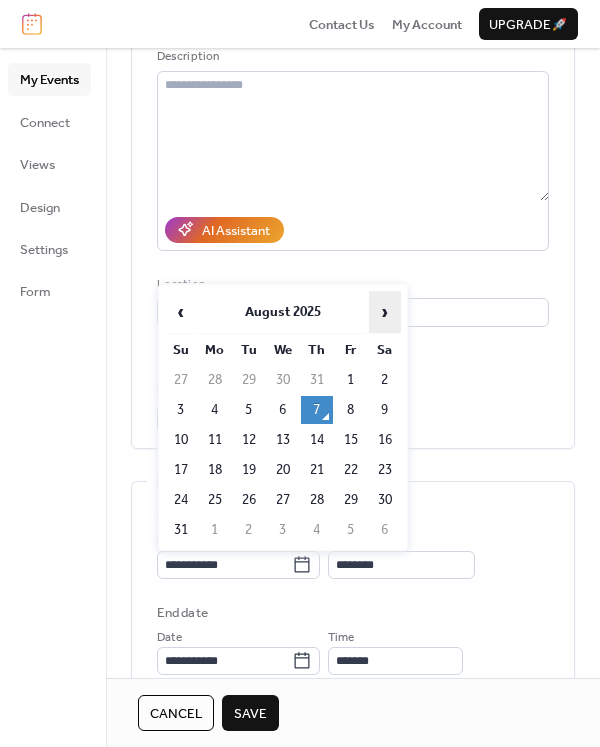 click on "›" at bounding box center (385, 312) 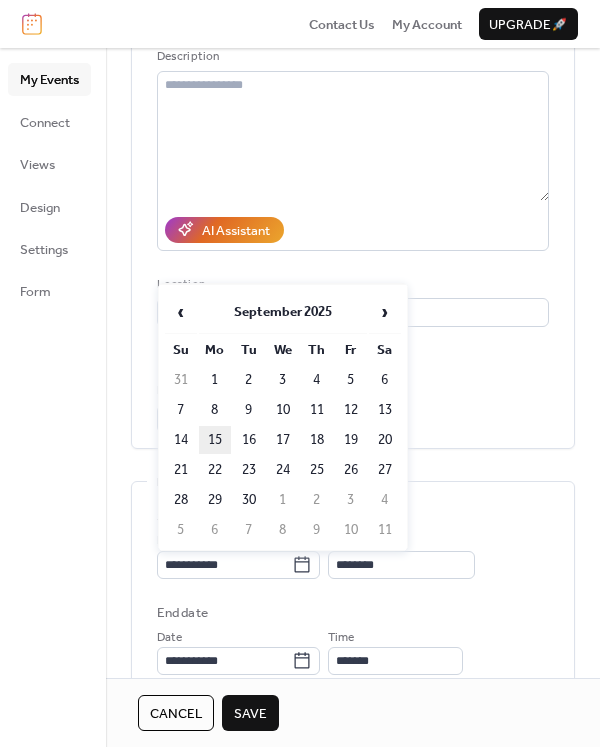 click on "15" at bounding box center [215, 440] 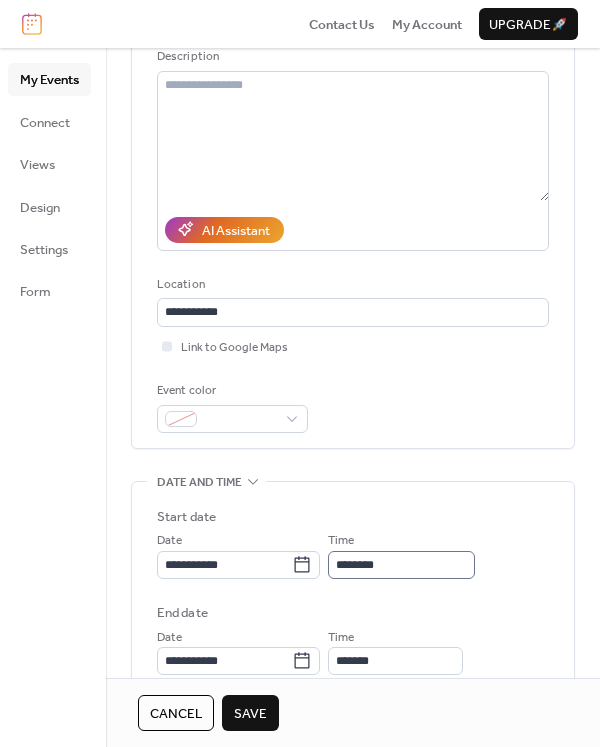 scroll, scrollTop: 294, scrollLeft: 0, axis: vertical 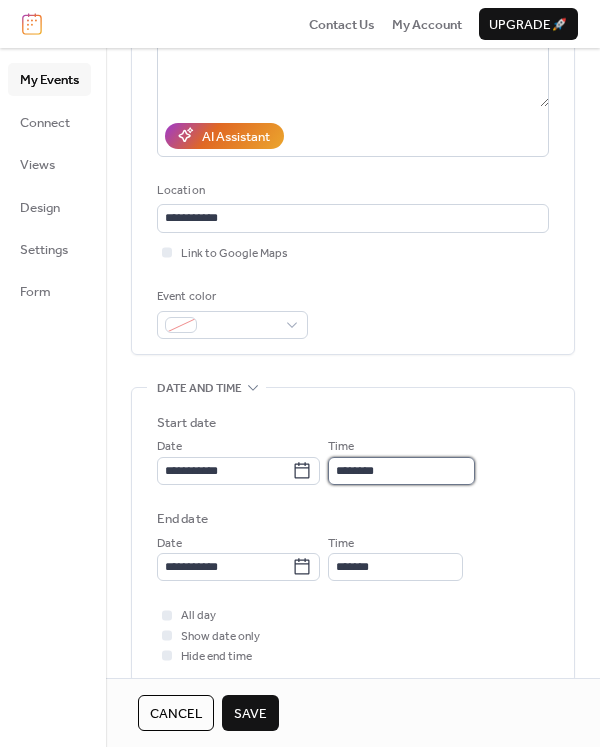 click on "********" at bounding box center (401, 471) 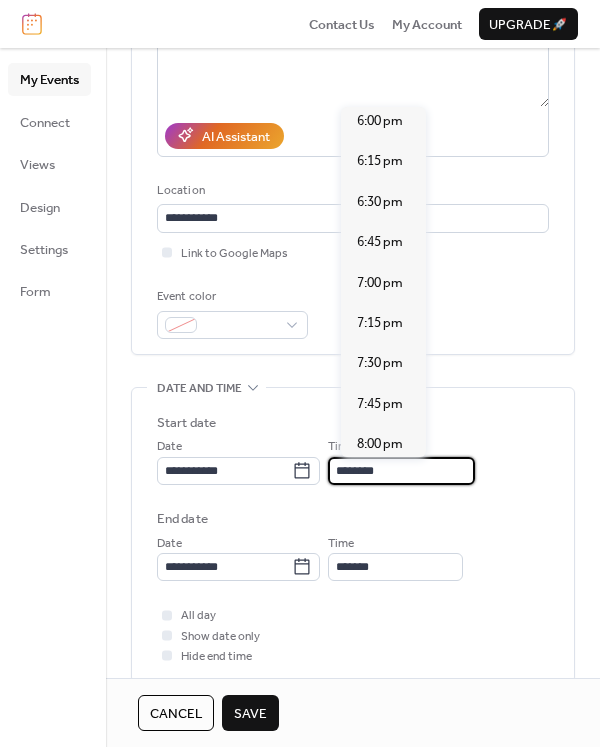 scroll, scrollTop: 2915, scrollLeft: 0, axis: vertical 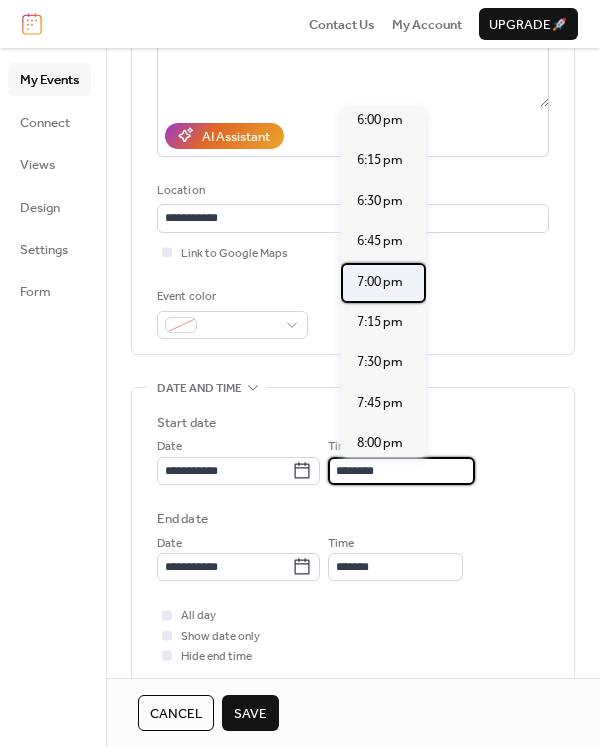 click on "7:00 pm" at bounding box center (380, 282) 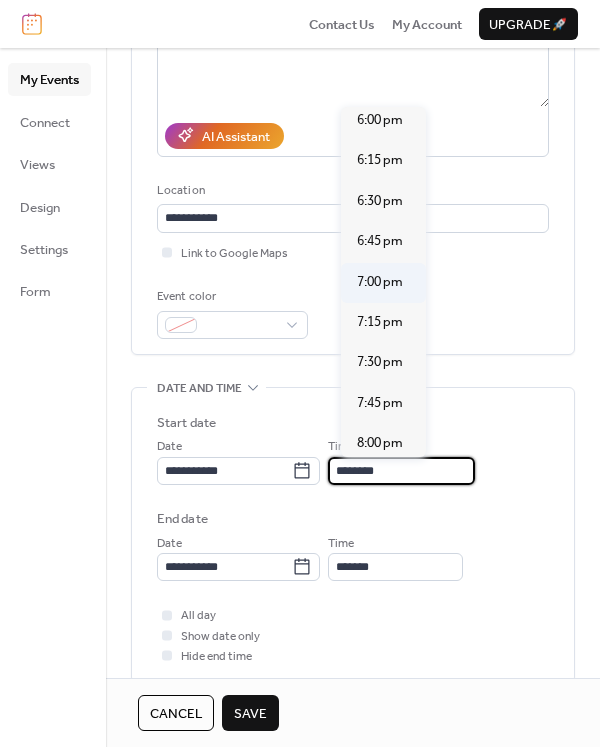 type on "*******" 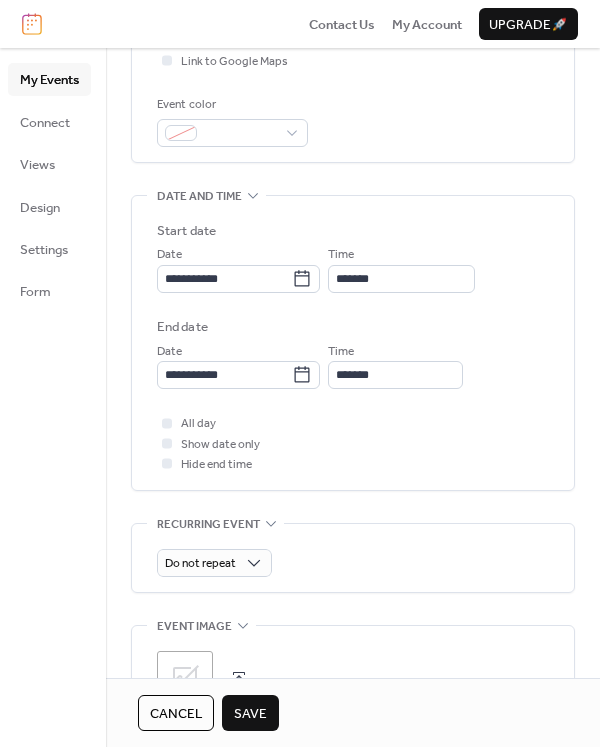 scroll, scrollTop: 498, scrollLeft: 0, axis: vertical 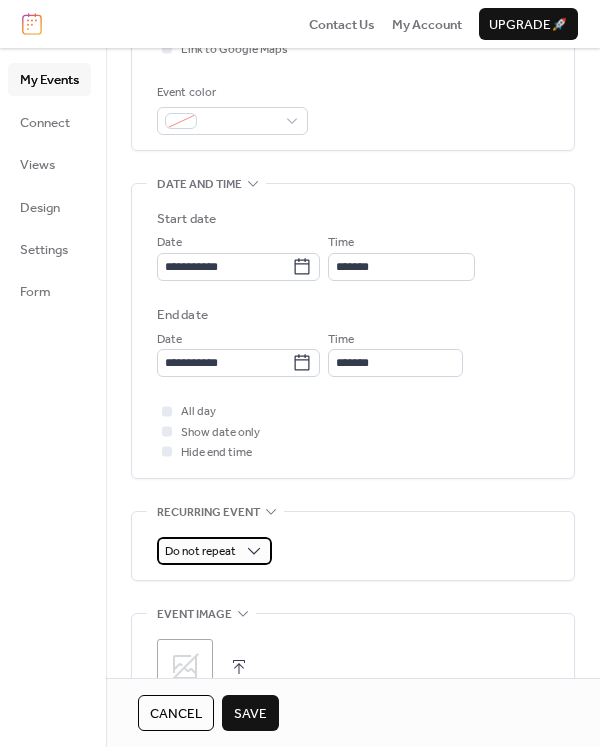 click on "Do not repeat" at bounding box center (200, 551) 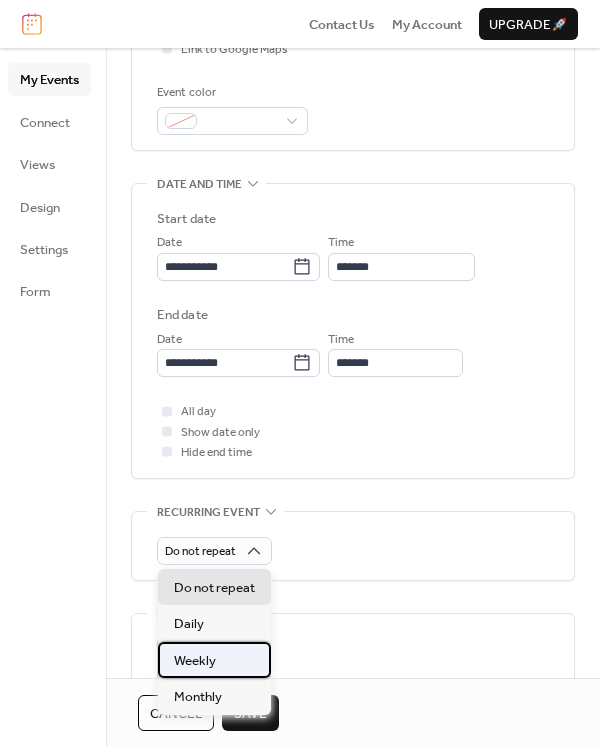 click on "Weekly" at bounding box center (195, 661) 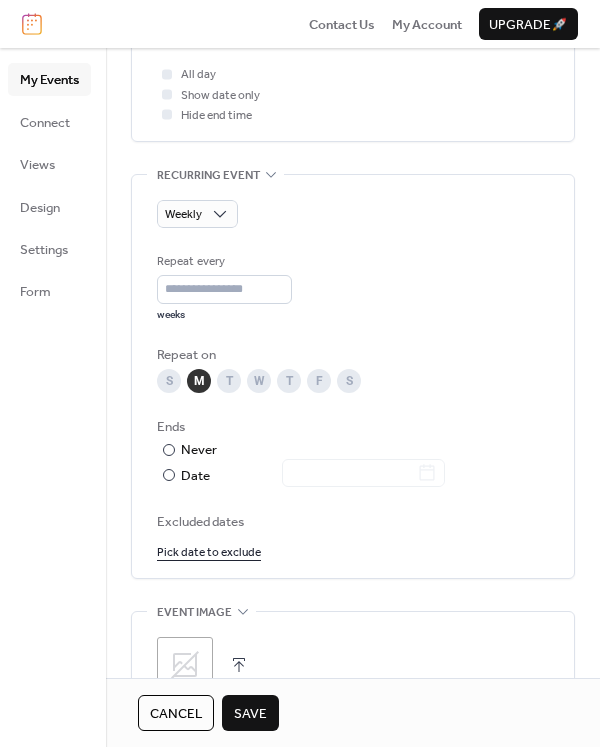 scroll, scrollTop: 841, scrollLeft: 0, axis: vertical 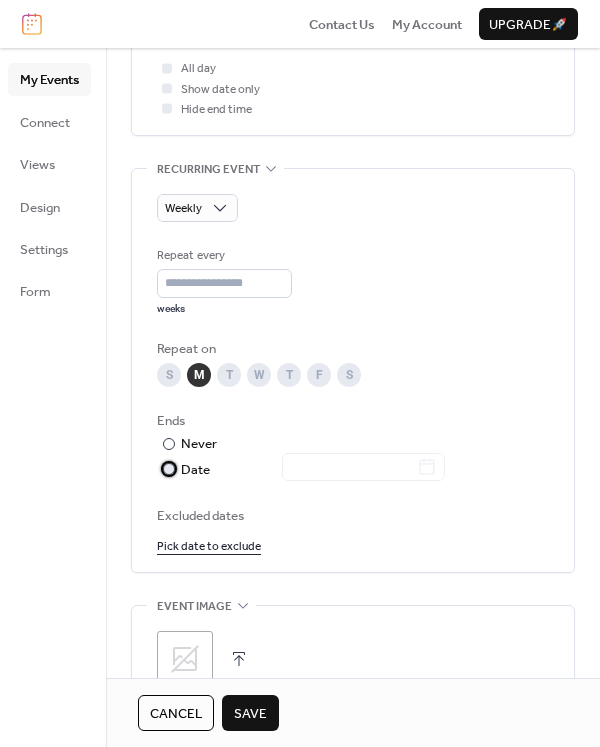 click on "Date" at bounding box center [313, 470] 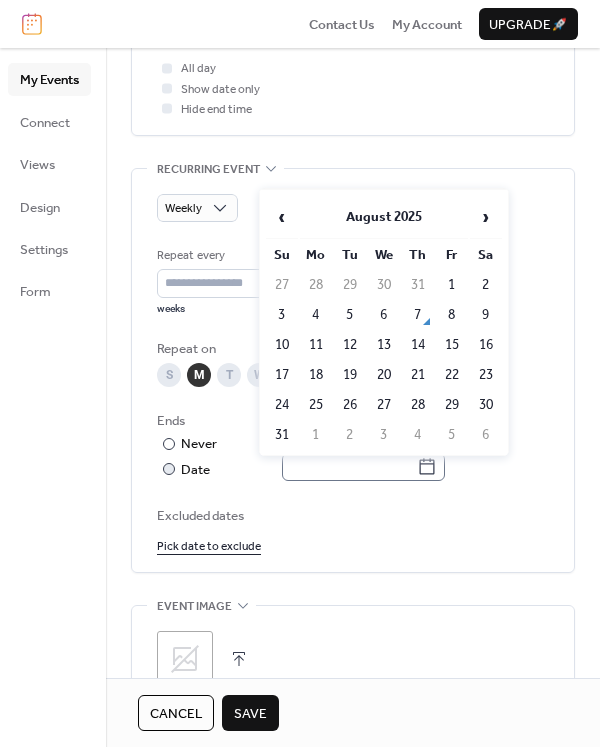 click 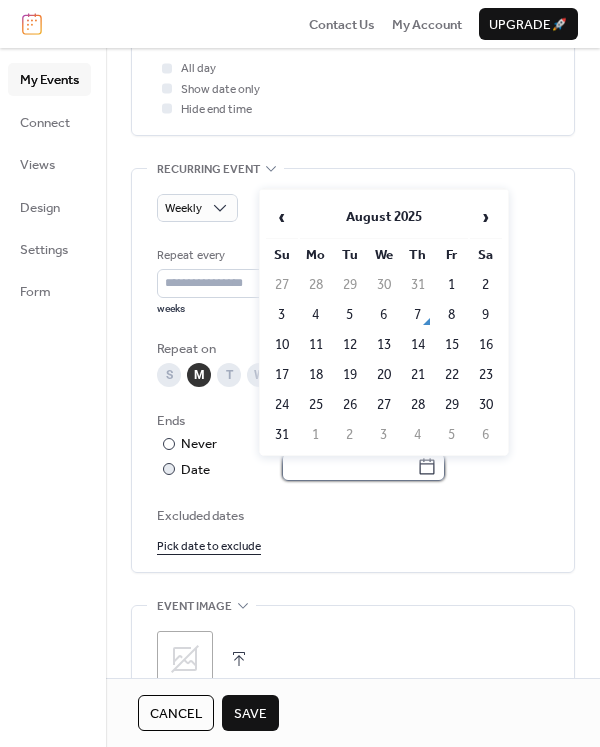 click at bounding box center (349, 467) 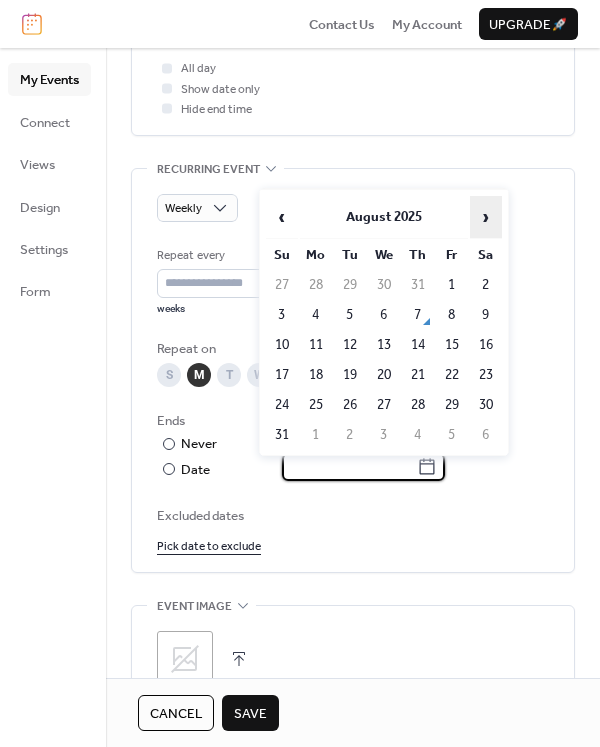 click on "›" at bounding box center [486, 217] 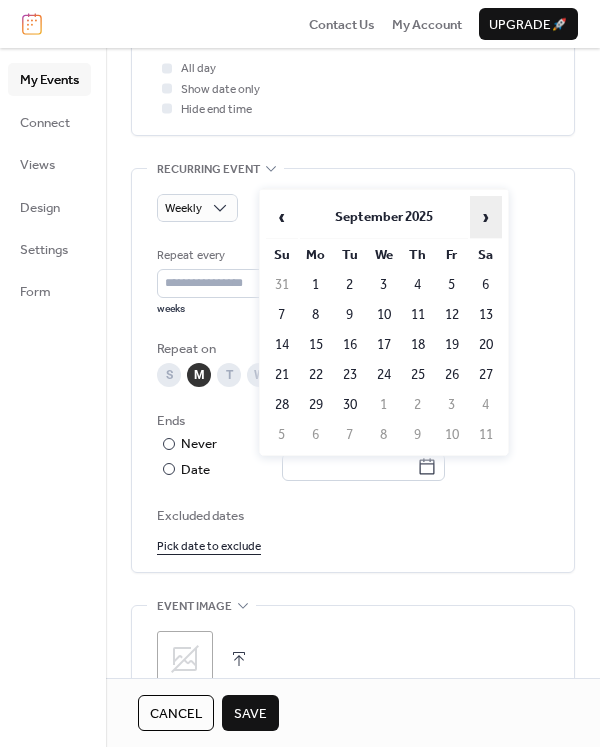 click on "›" at bounding box center [486, 217] 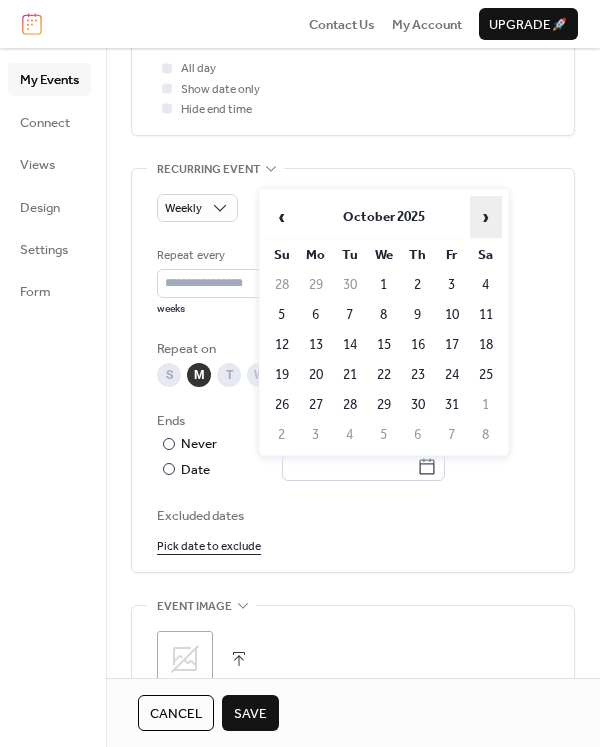 click on "›" at bounding box center (486, 217) 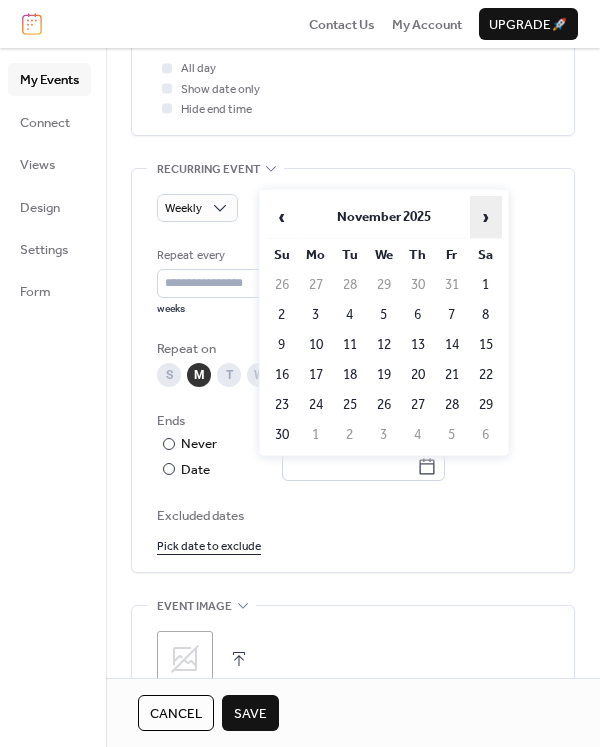 click on "›" at bounding box center [486, 217] 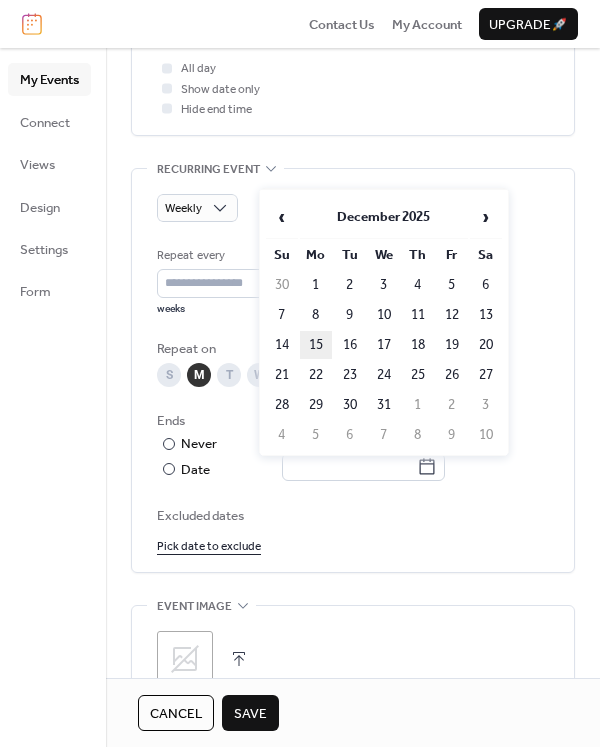 click on "15" at bounding box center [316, 345] 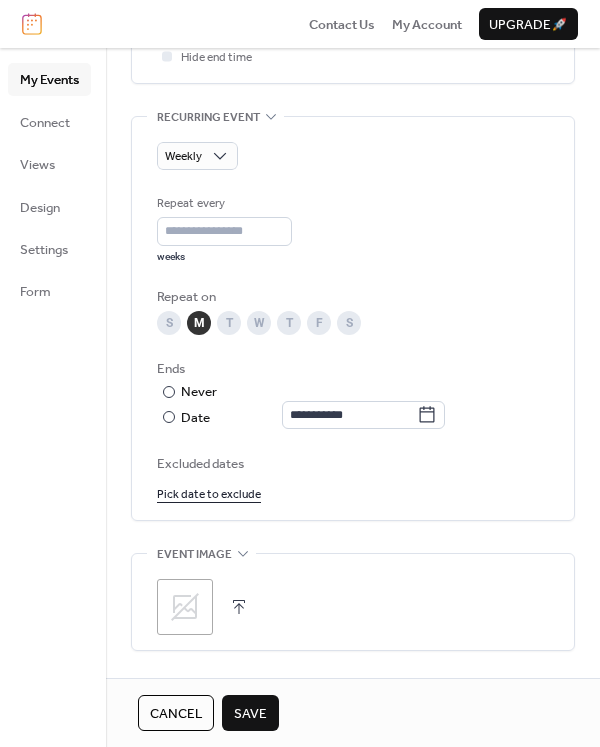 scroll, scrollTop: 895, scrollLeft: 0, axis: vertical 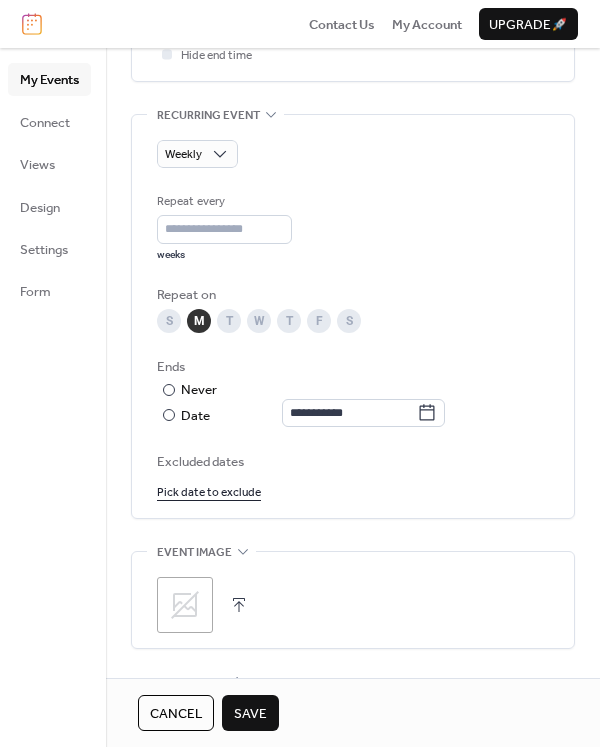 click on "Pick date to exclude" at bounding box center (209, 491) 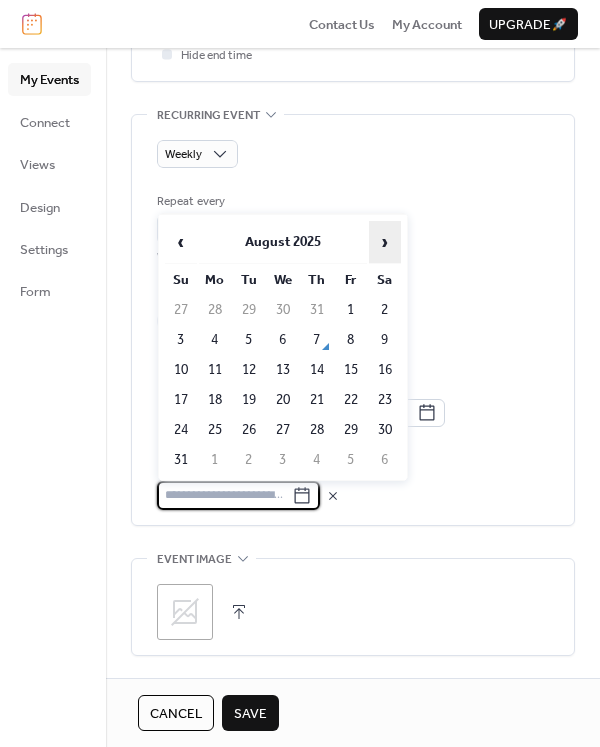 click on "›" at bounding box center (385, 242) 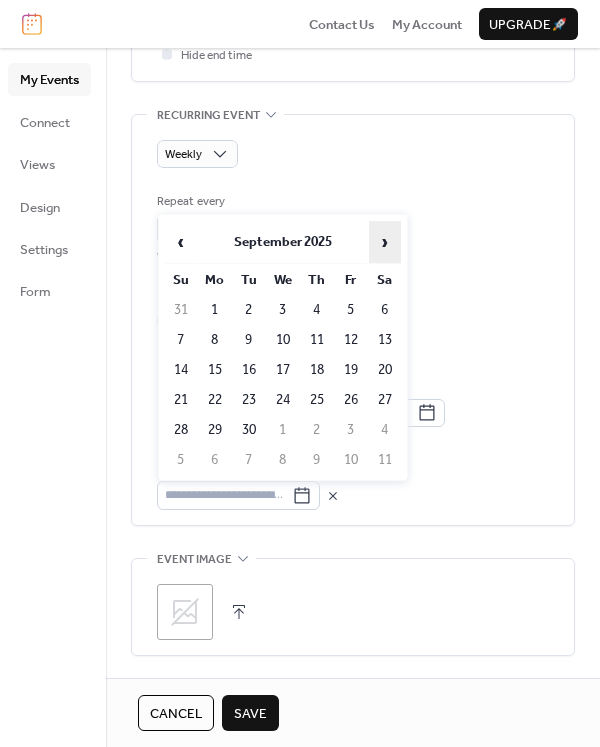 click on "›" at bounding box center (385, 242) 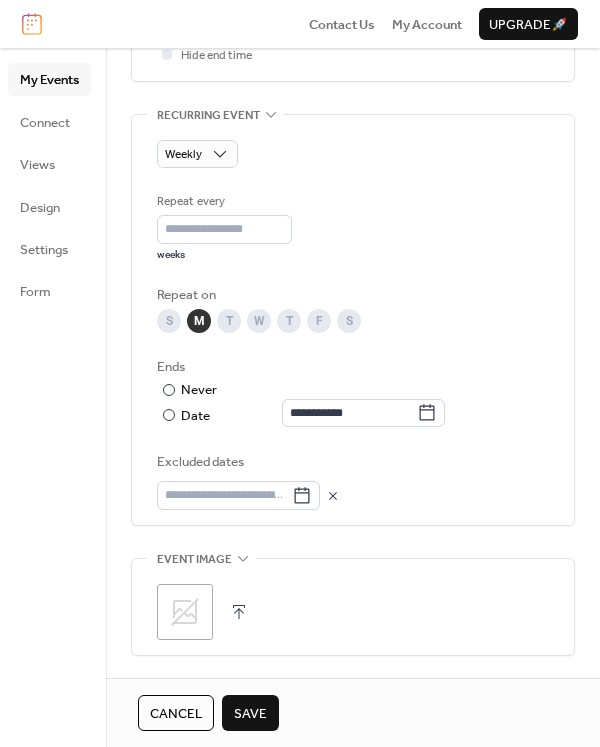 click on "Save" at bounding box center (250, 714) 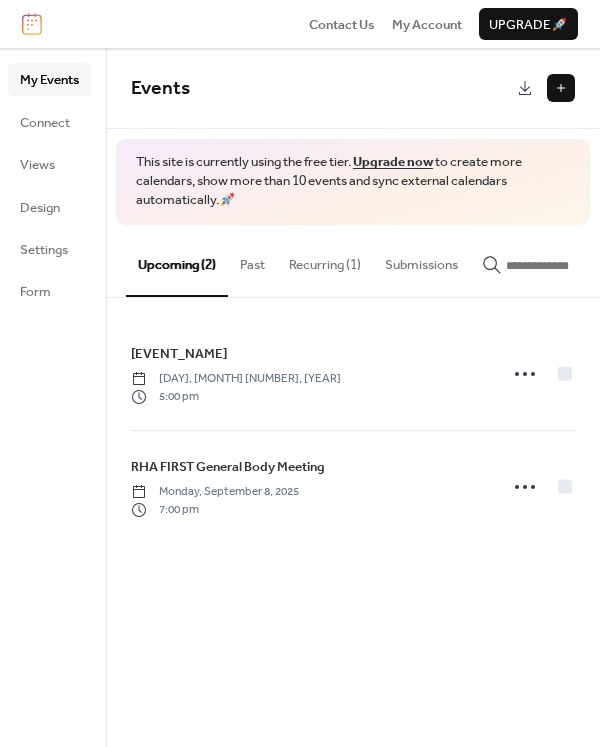 click on "Recurring (1)" at bounding box center (325, 260) 